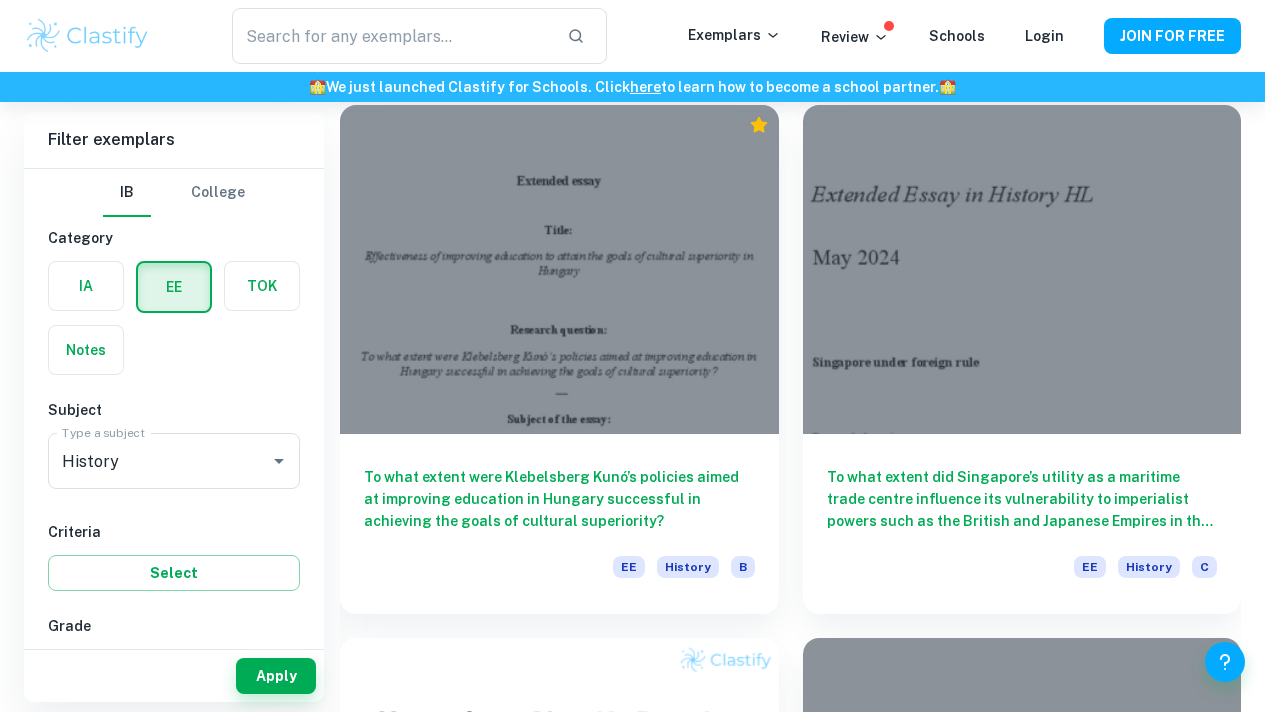 scroll, scrollTop: 5482, scrollLeft: 0, axis: vertical 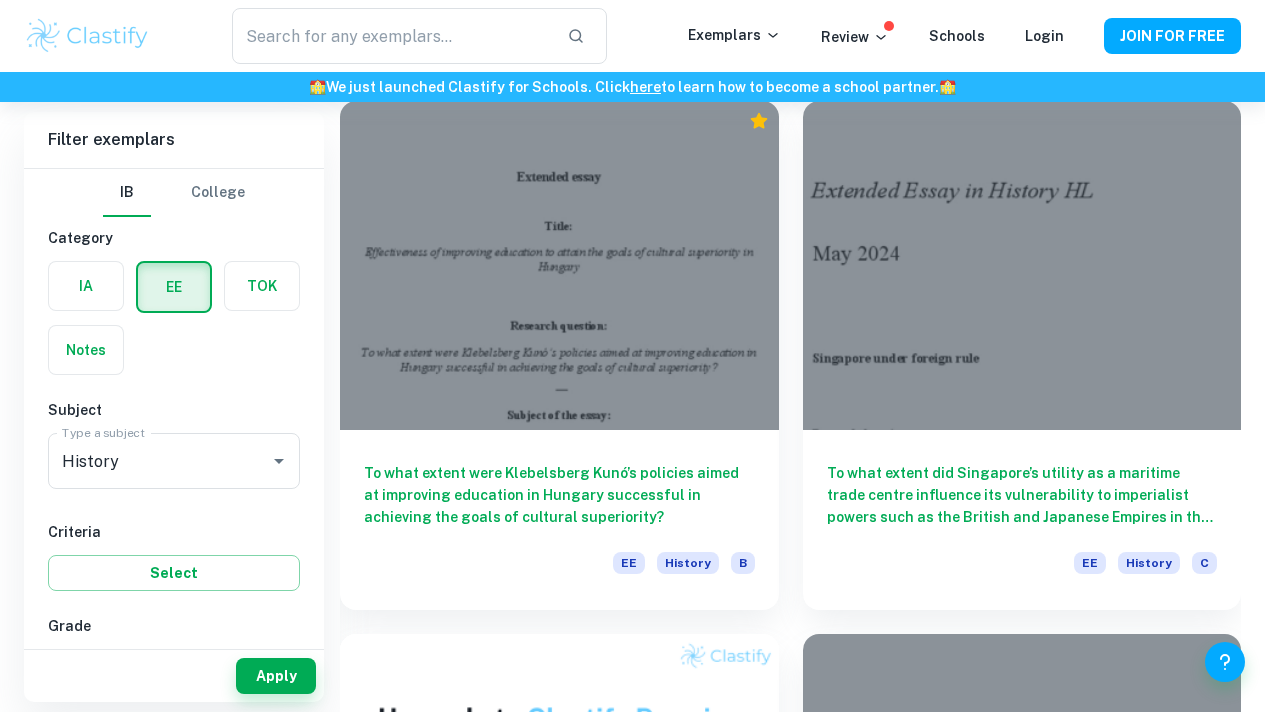 click on "D" at bounding box center (1204, 5354) 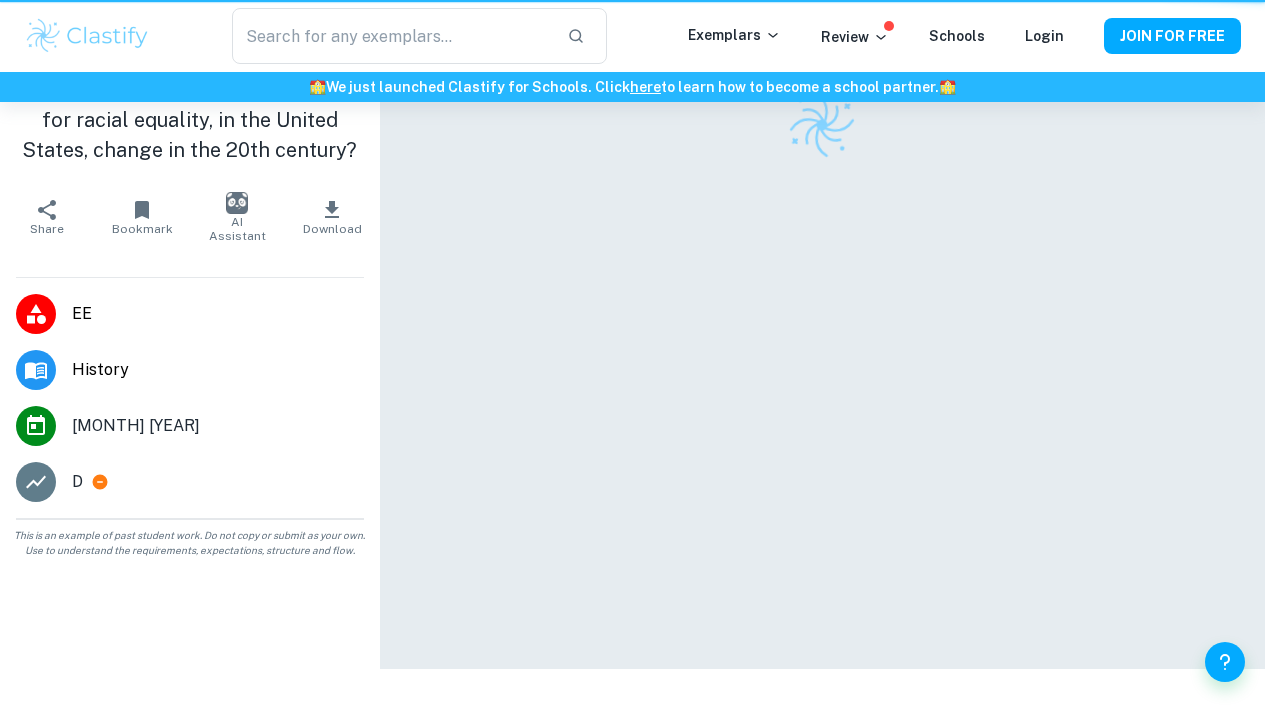 scroll, scrollTop: 0, scrollLeft: 0, axis: both 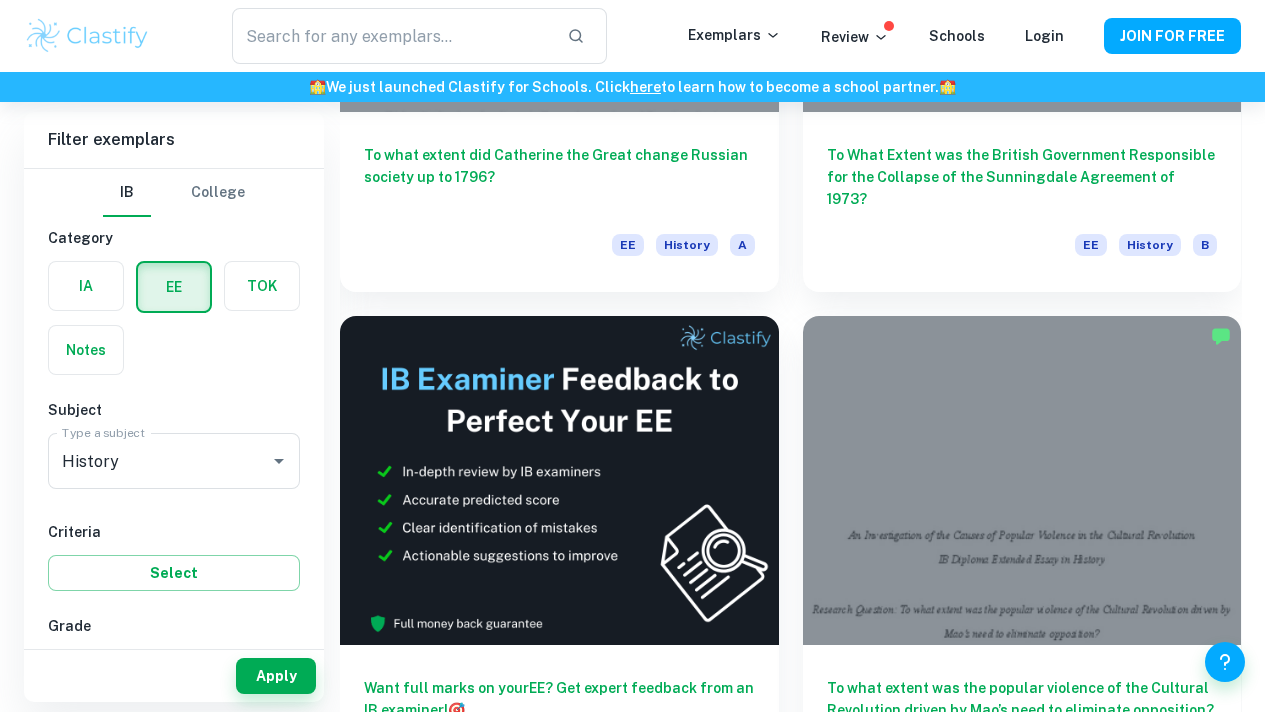 click on "To what extent were the Nuremberg Trials defendants afforded a fair due process? EE History A" at bounding box center [1022, 1263] 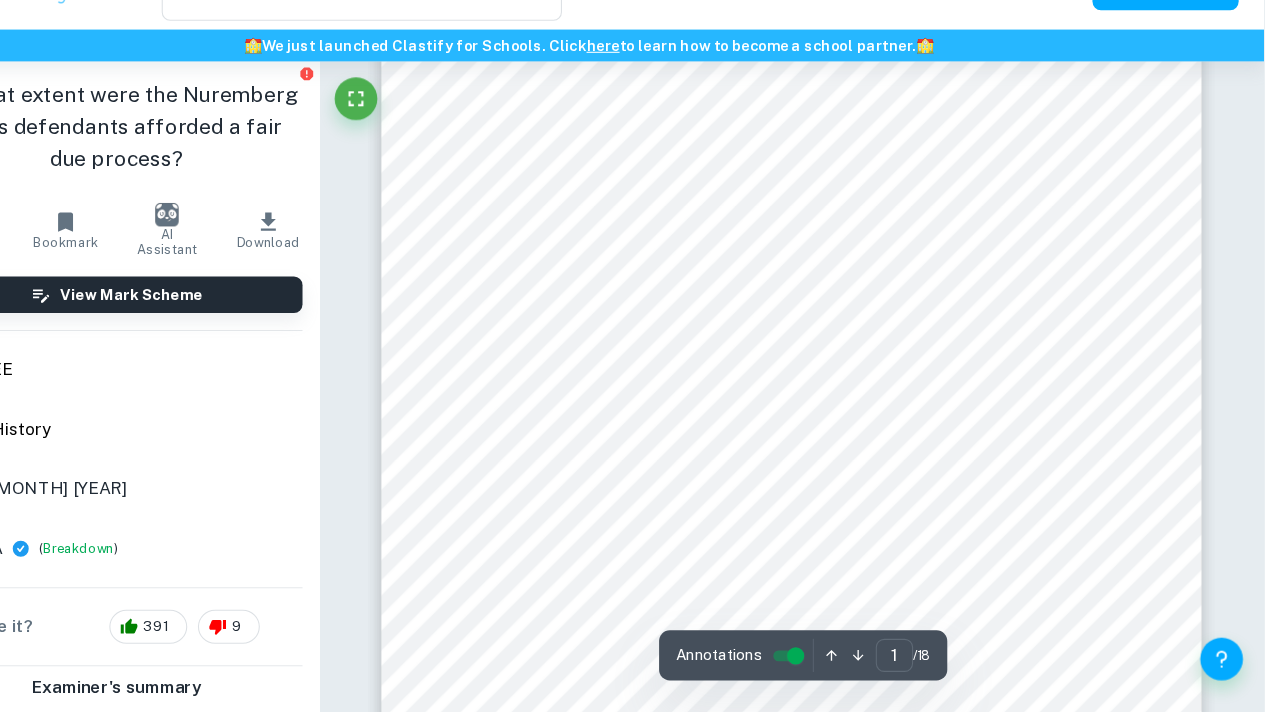scroll, scrollTop: 342, scrollLeft: 0, axis: vertical 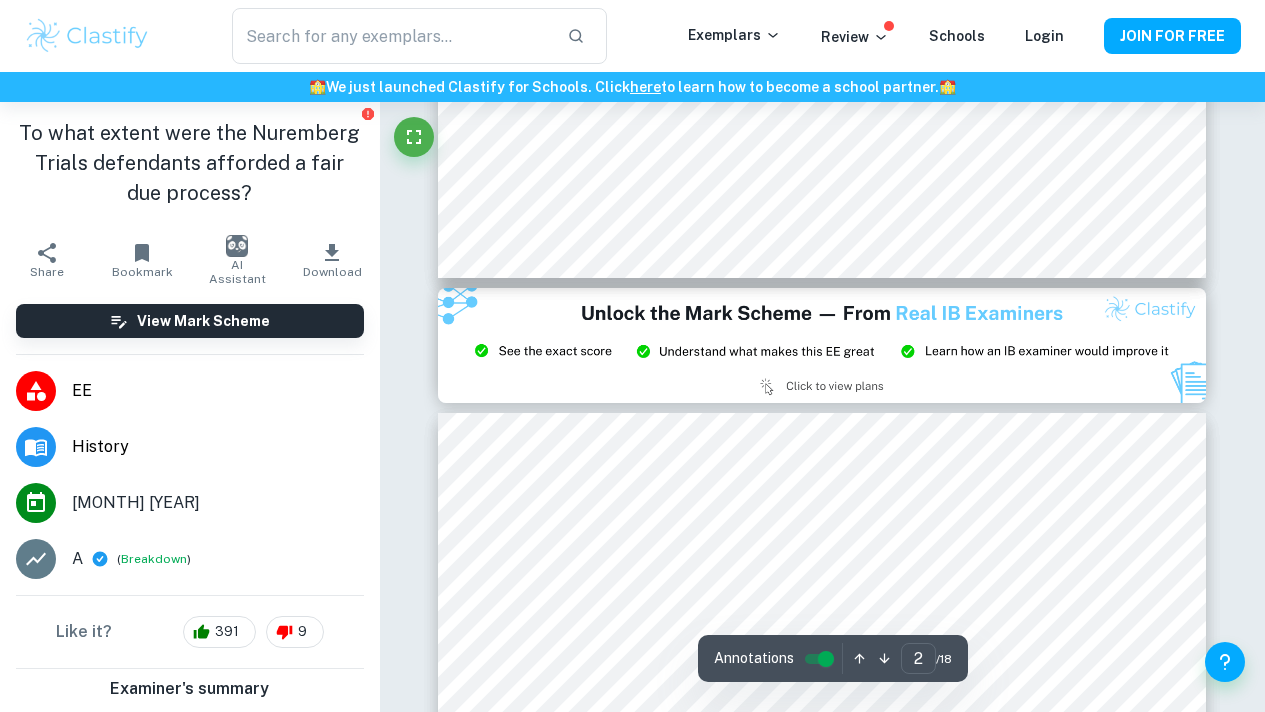 type on "3" 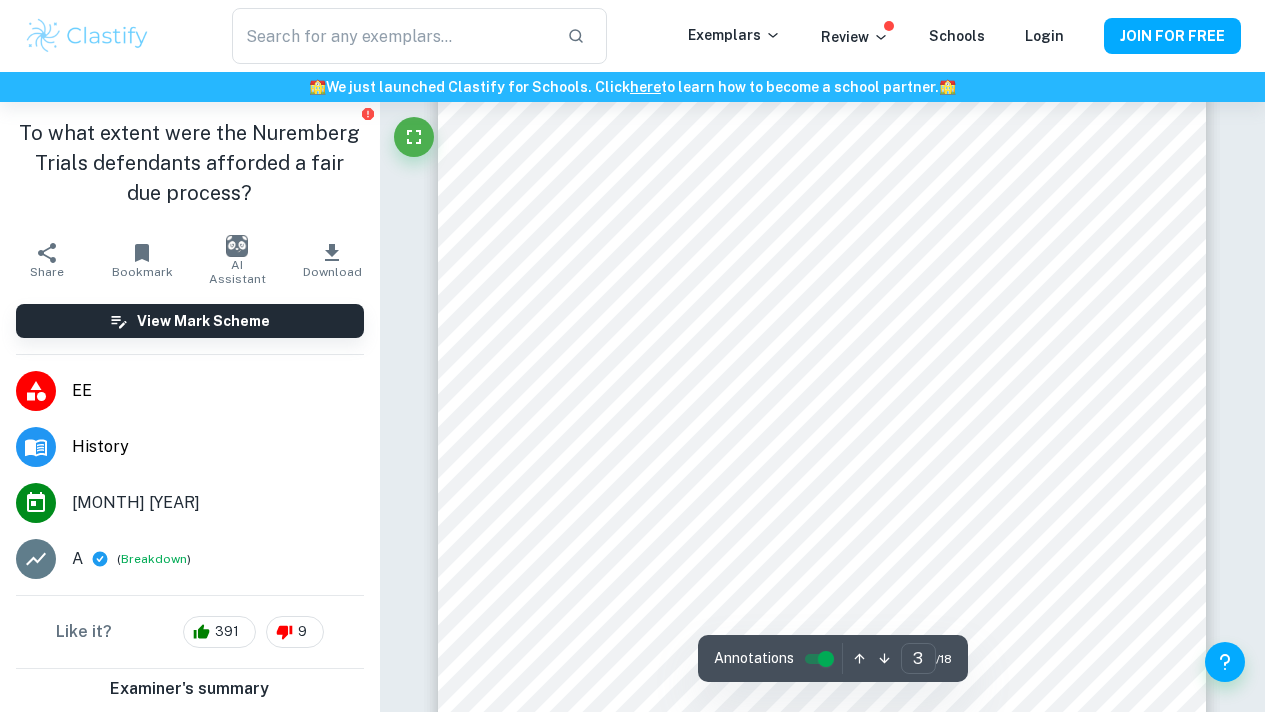 scroll, scrollTop: 2831, scrollLeft: 0, axis: vertical 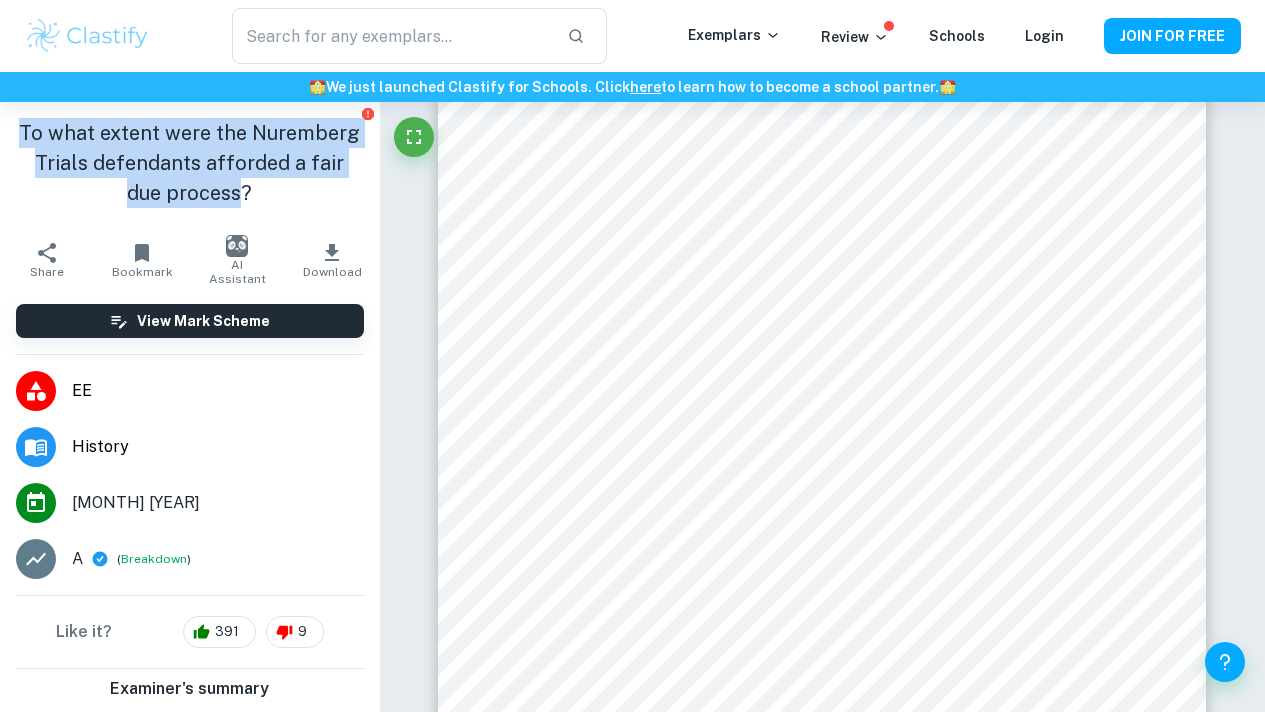 drag, startPoint x: 76, startPoint y: 132, endPoint x: 299, endPoint y: 202, distance: 233.72847 